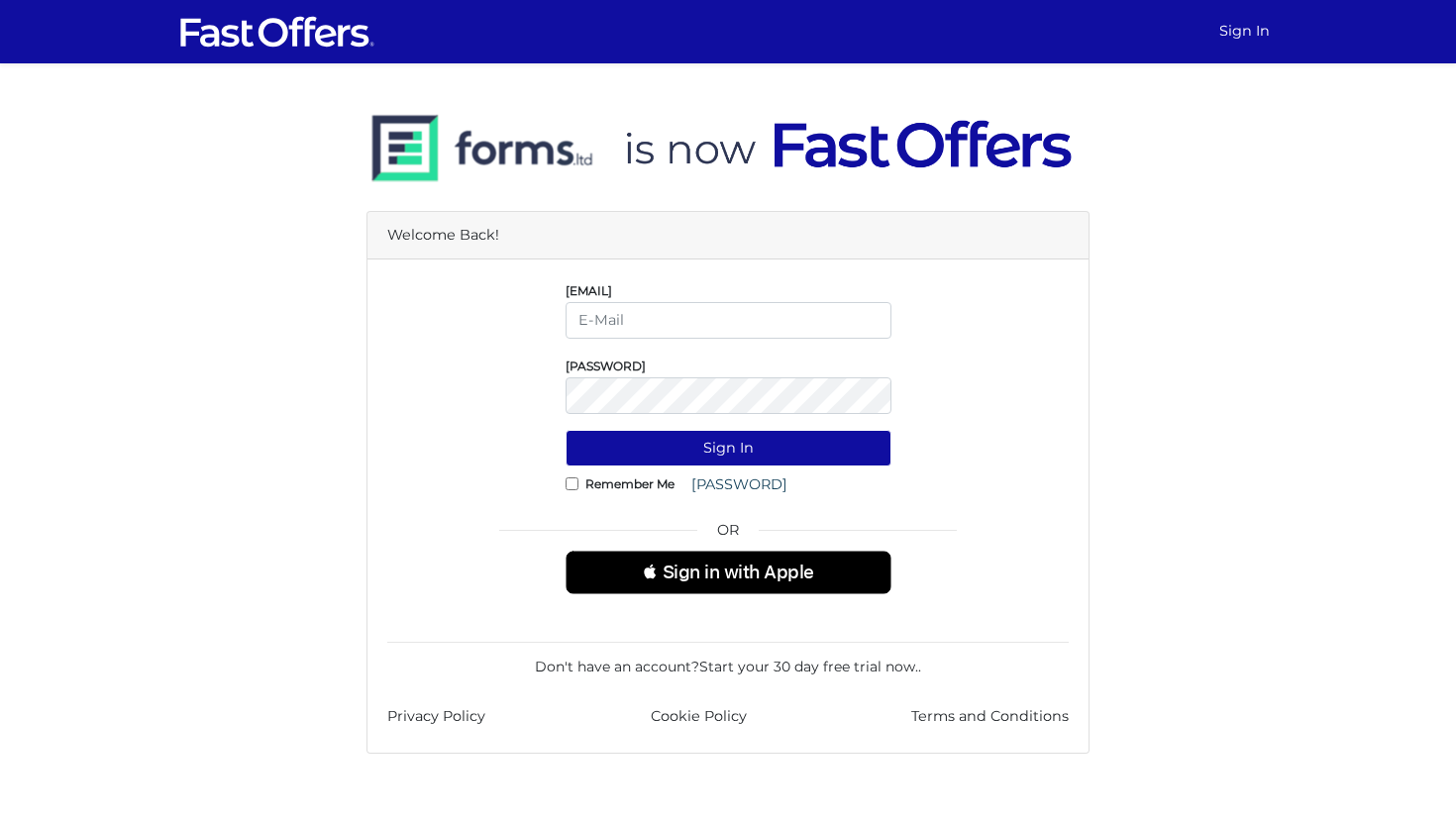 scroll, scrollTop: 0, scrollLeft: 0, axis: both 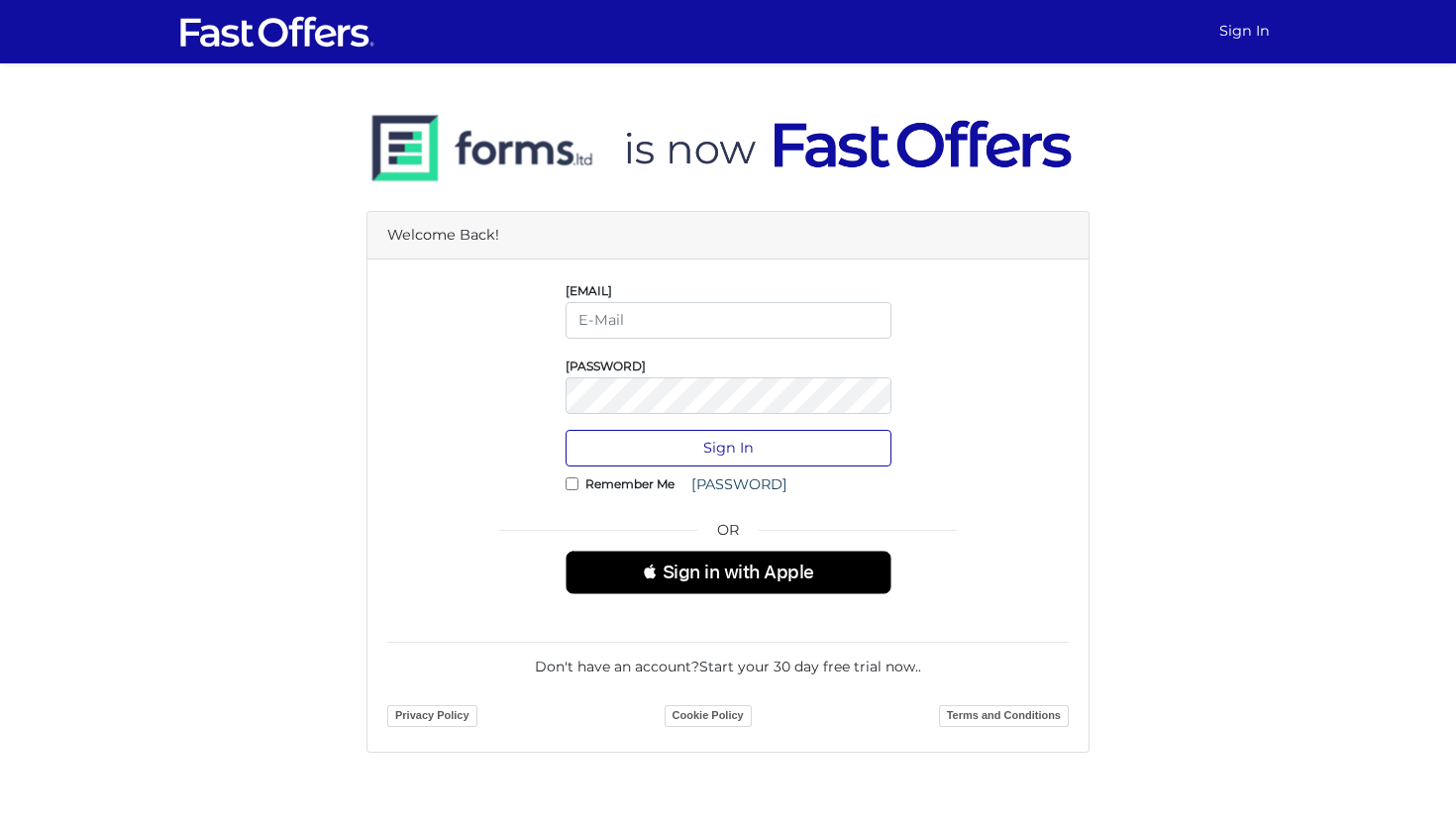 type on "[EMAIL]" 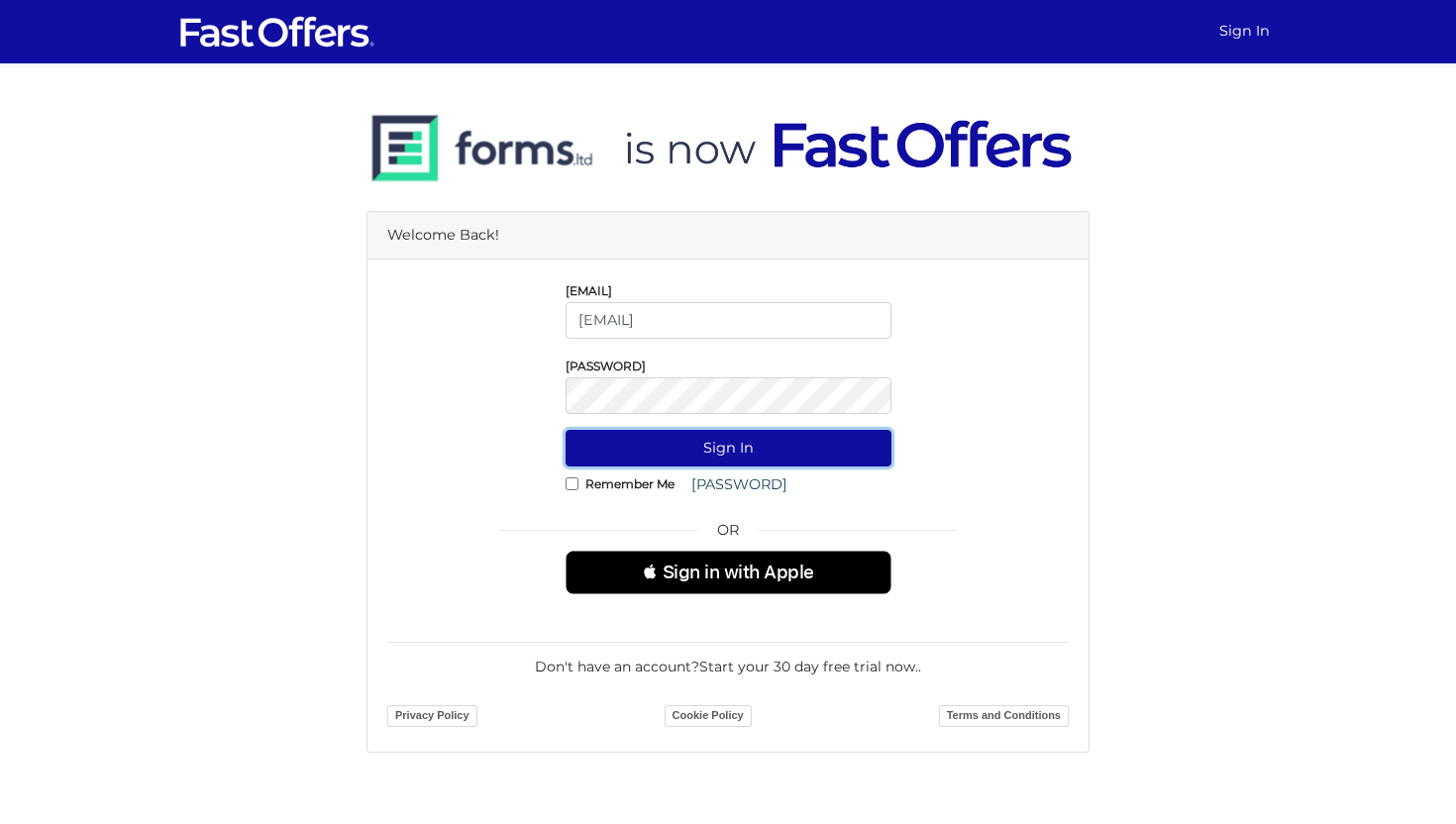 click on "Sign In" at bounding box center (728, 448) 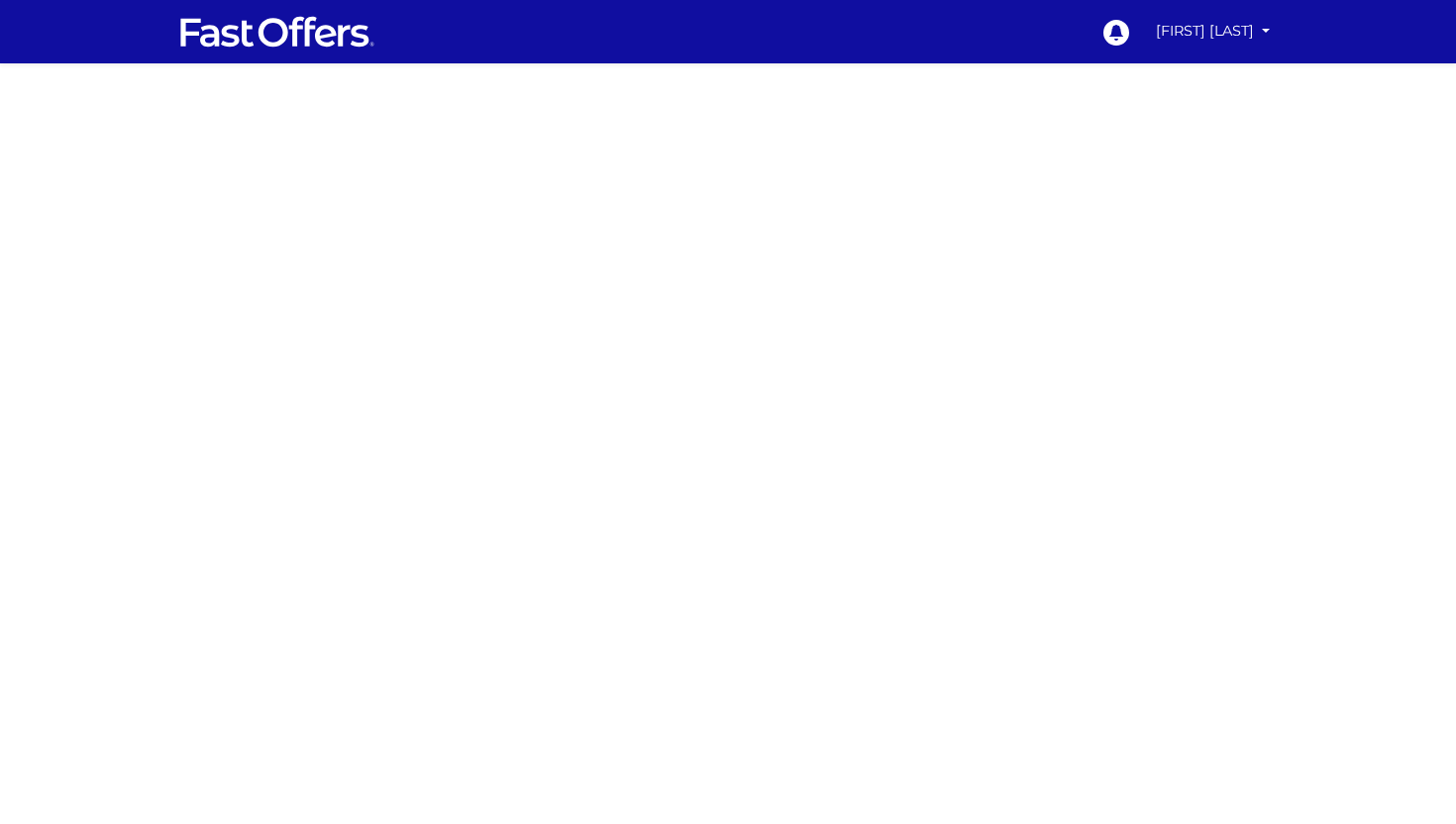 scroll, scrollTop: 0, scrollLeft: 0, axis: both 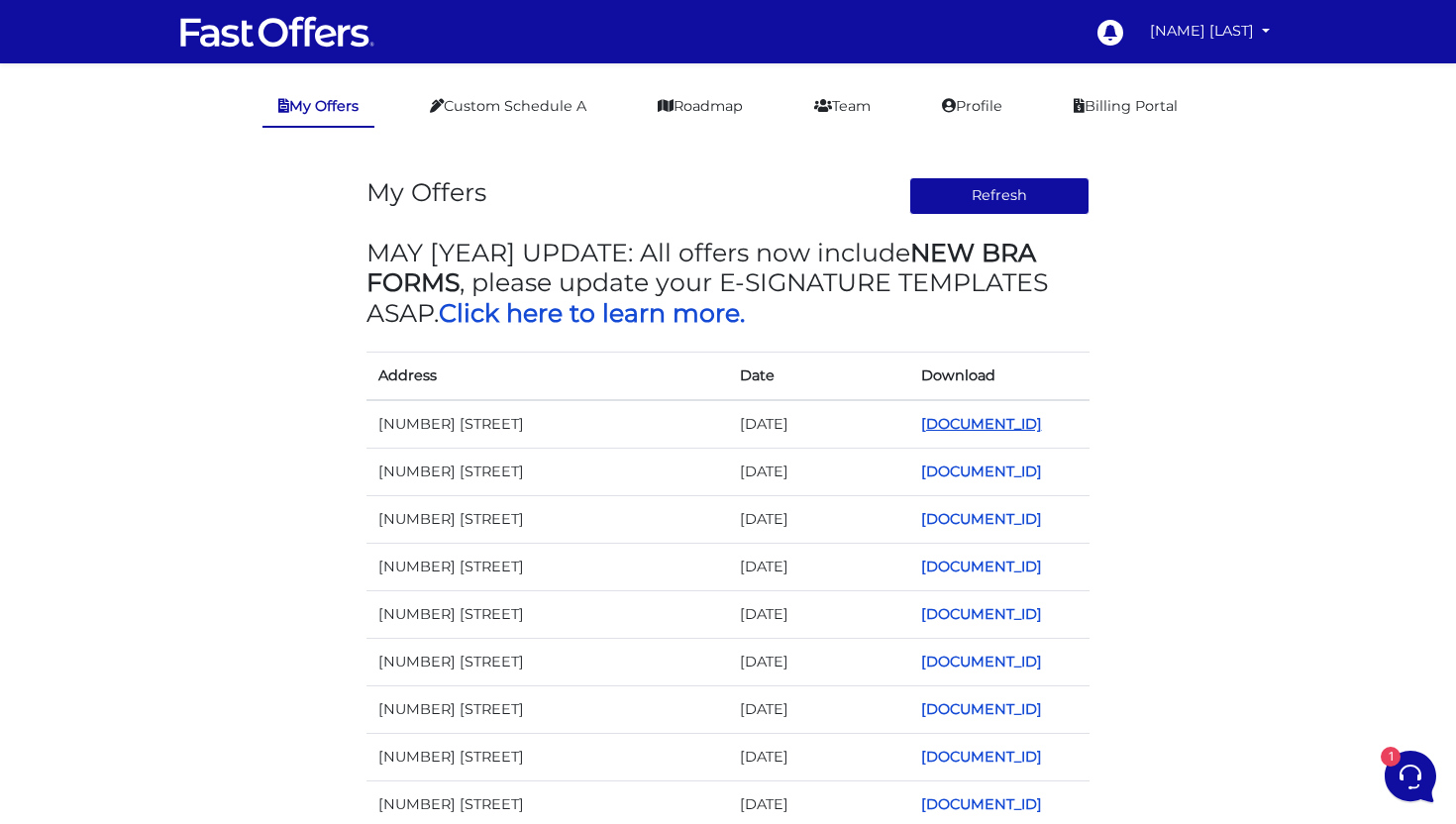 click on "[ACCOUNT_ID]" at bounding box center [982, 424] 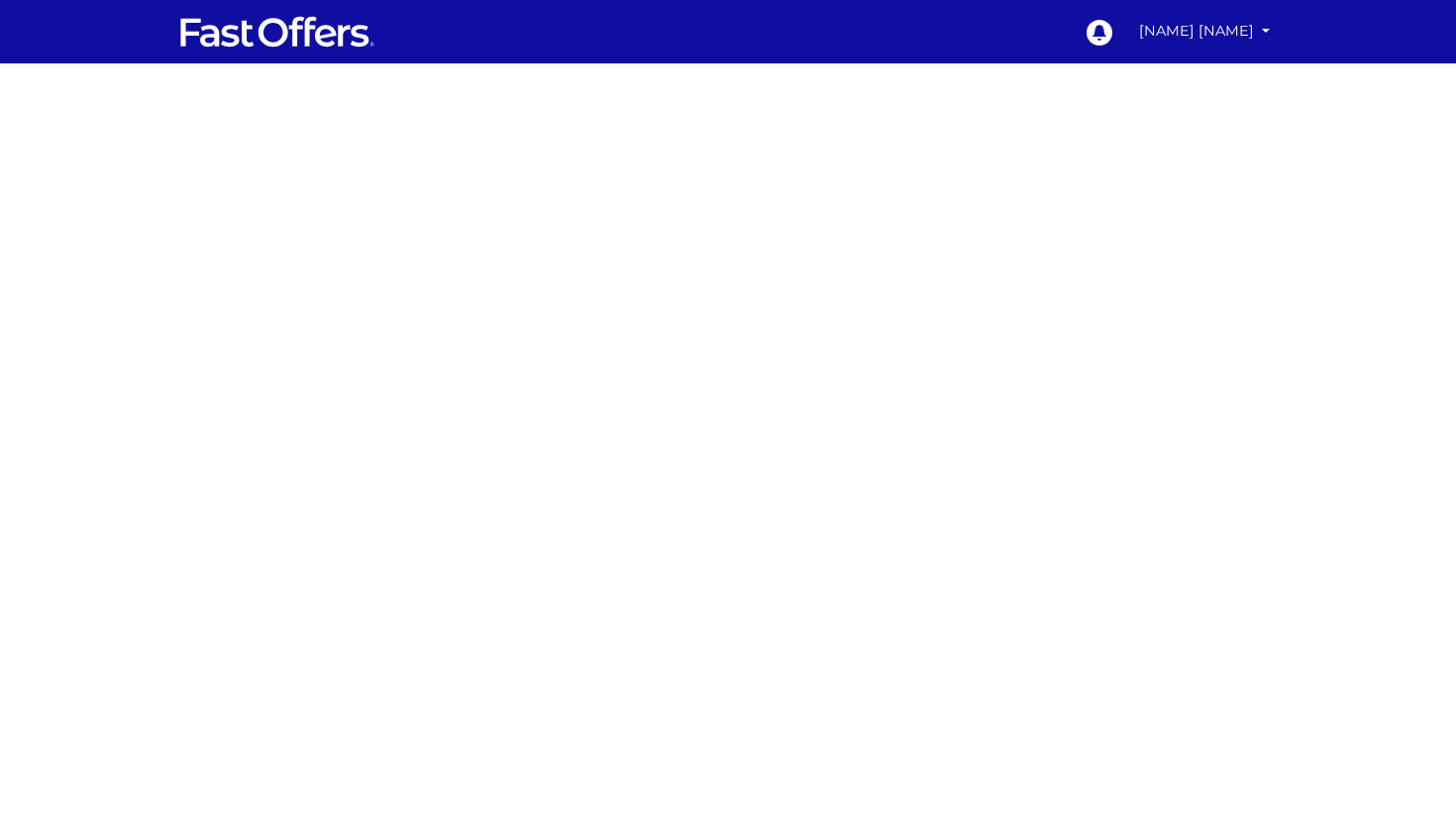 scroll, scrollTop: 0, scrollLeft: 0, axis: both 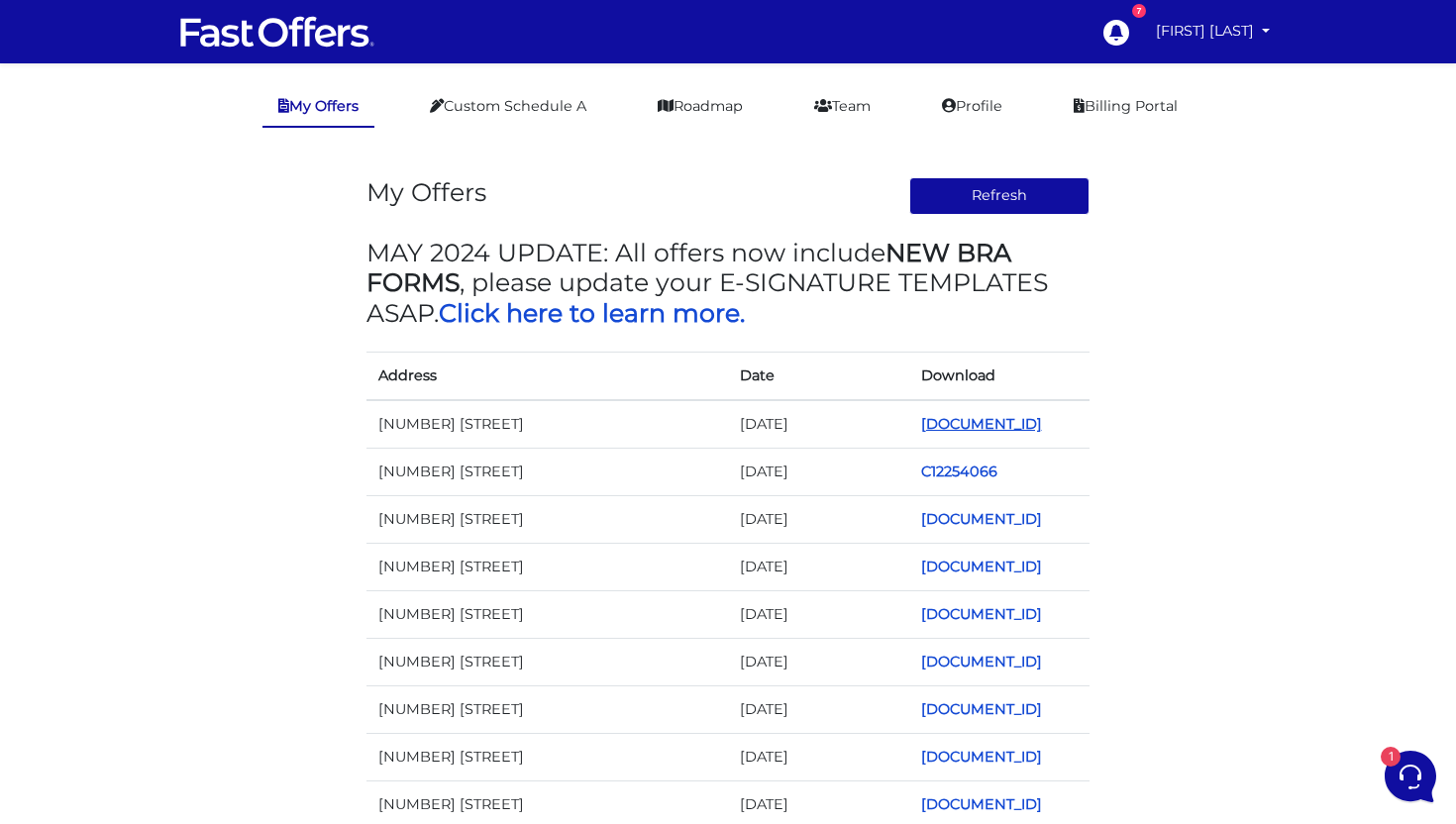 click on "C12251753" at bounding box center [973, 424] 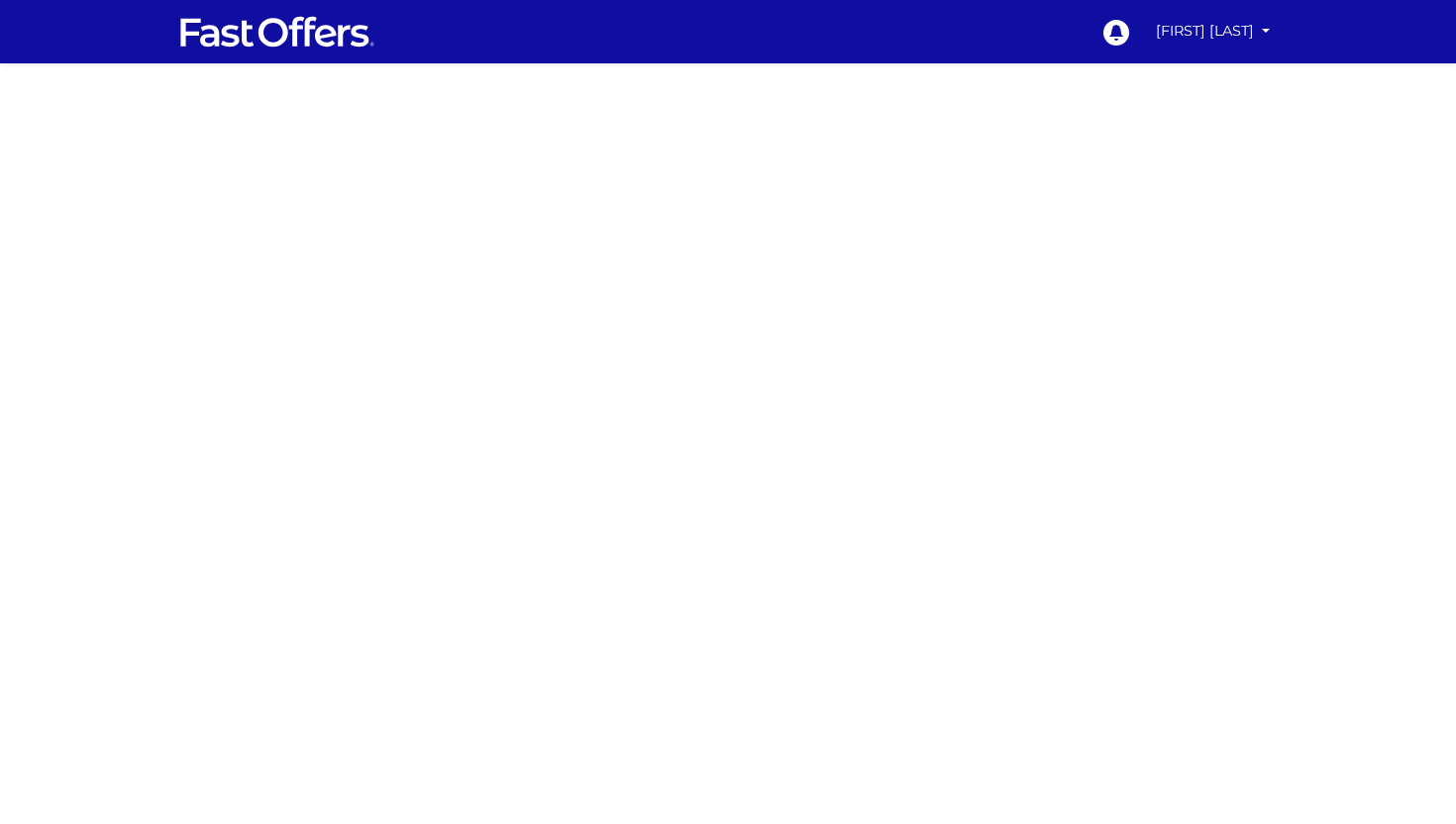 scroll, scrollTop: 0, scrollLeft: 0, axis: both 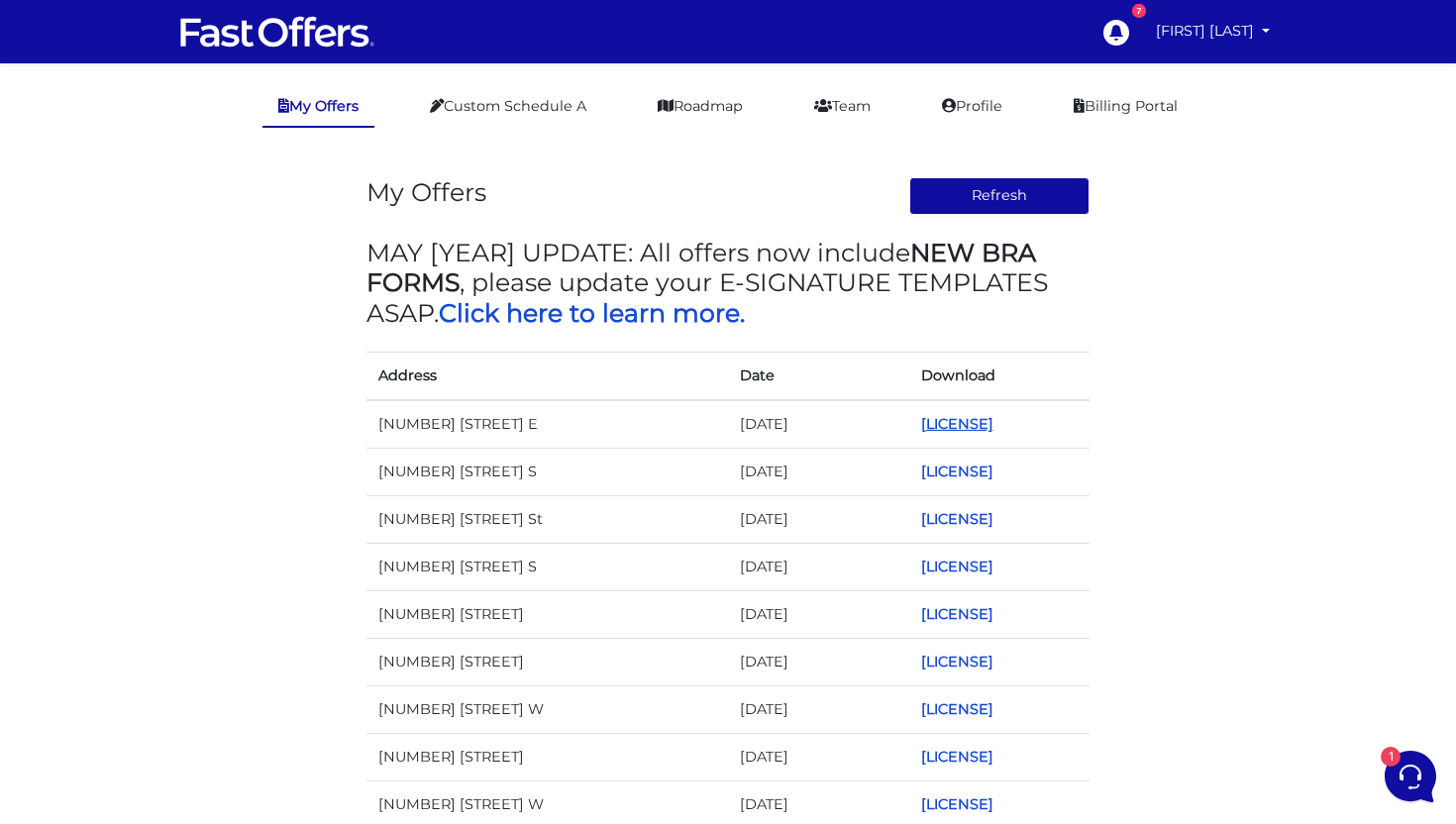 click on "C12241813" at bounding box center [973, 424] 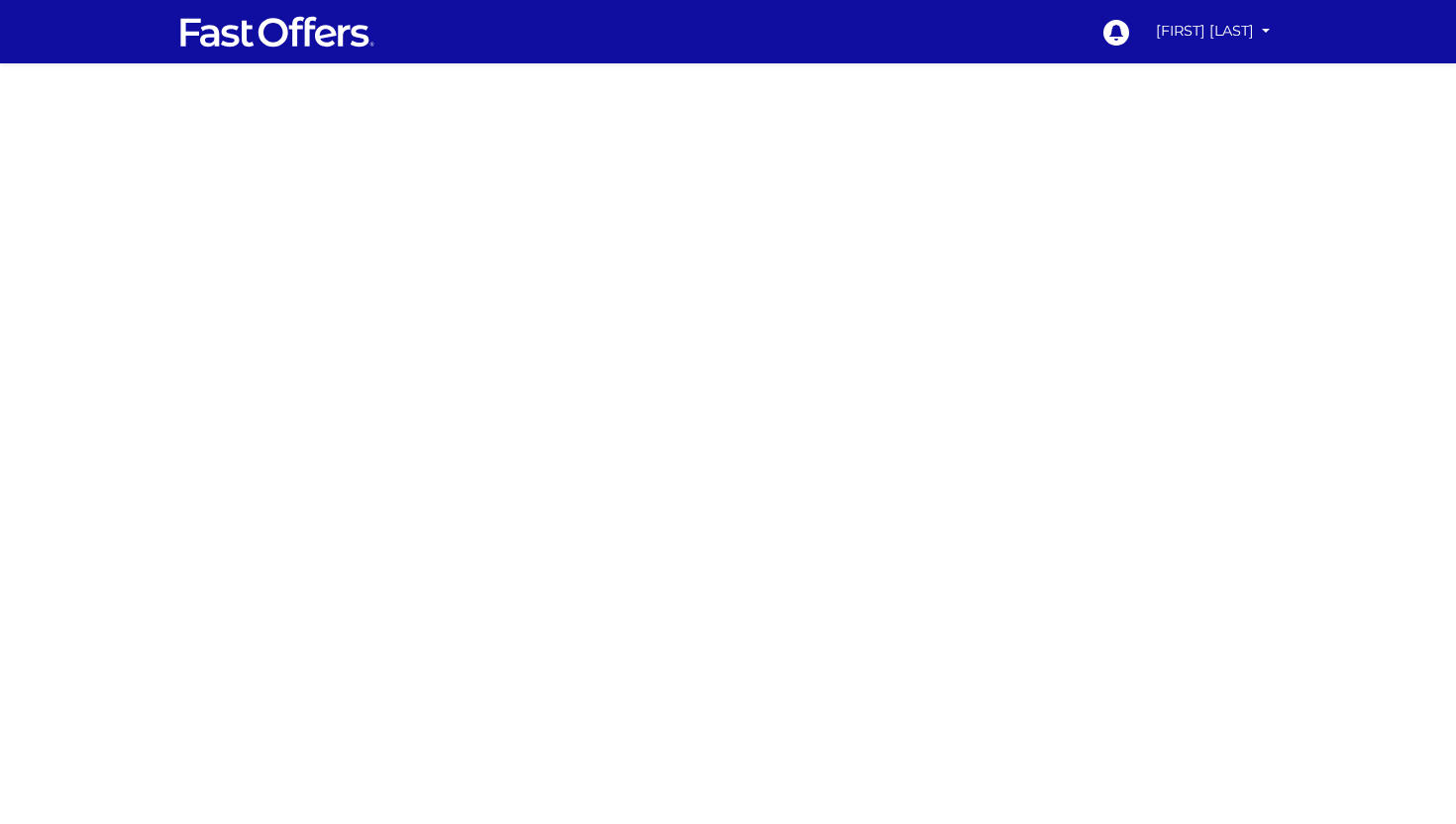 scroll, scrollTop: 0, scrollLeft: 0, axis: both 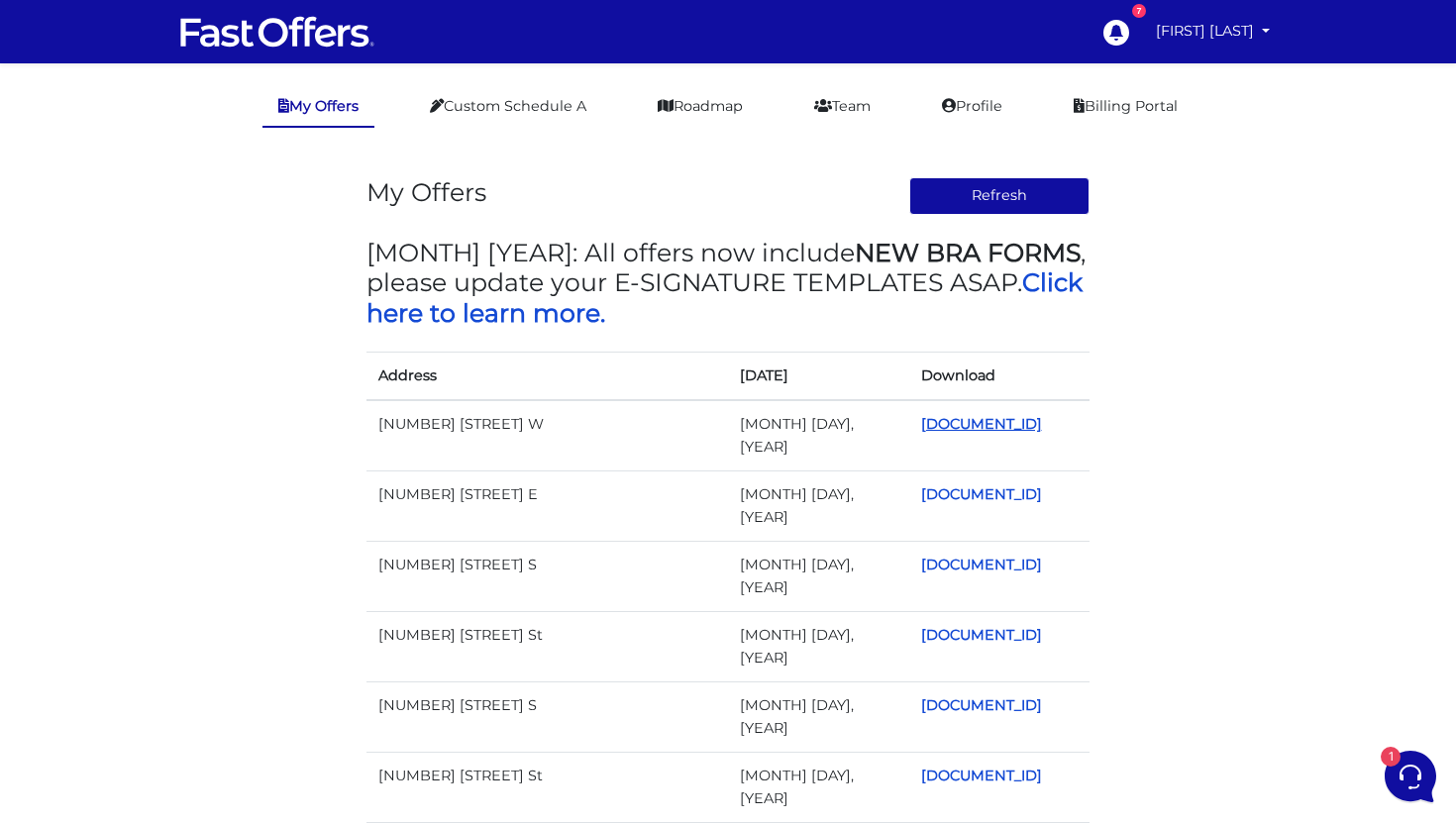 click on "C12185162" at bounding box center [982, 424] 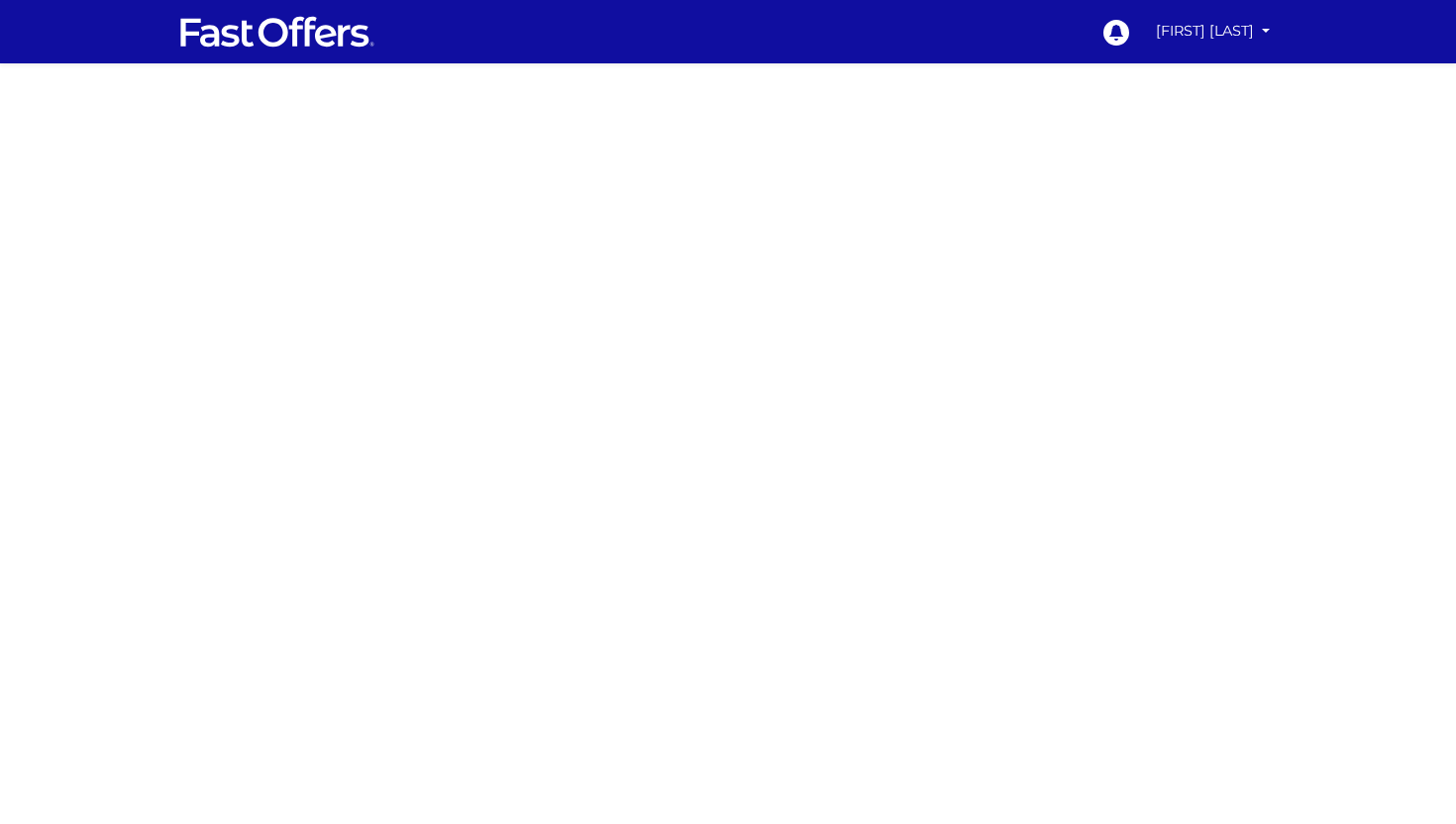 scroll, scrollTop: 0, scrollLeft: 0, axis: both 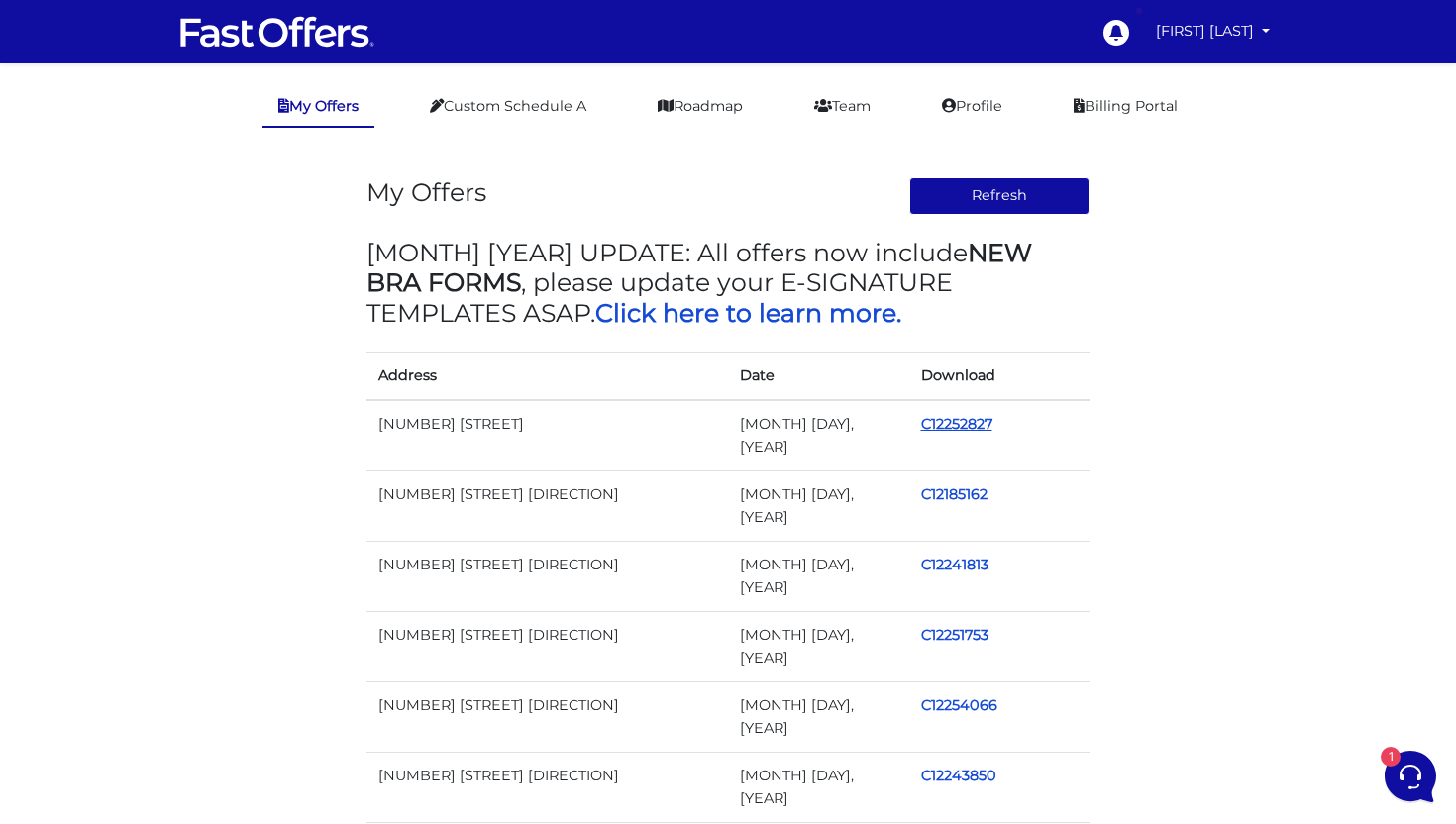 click on "[DOCUMENT_ID]" at bounding box center (982, 424) 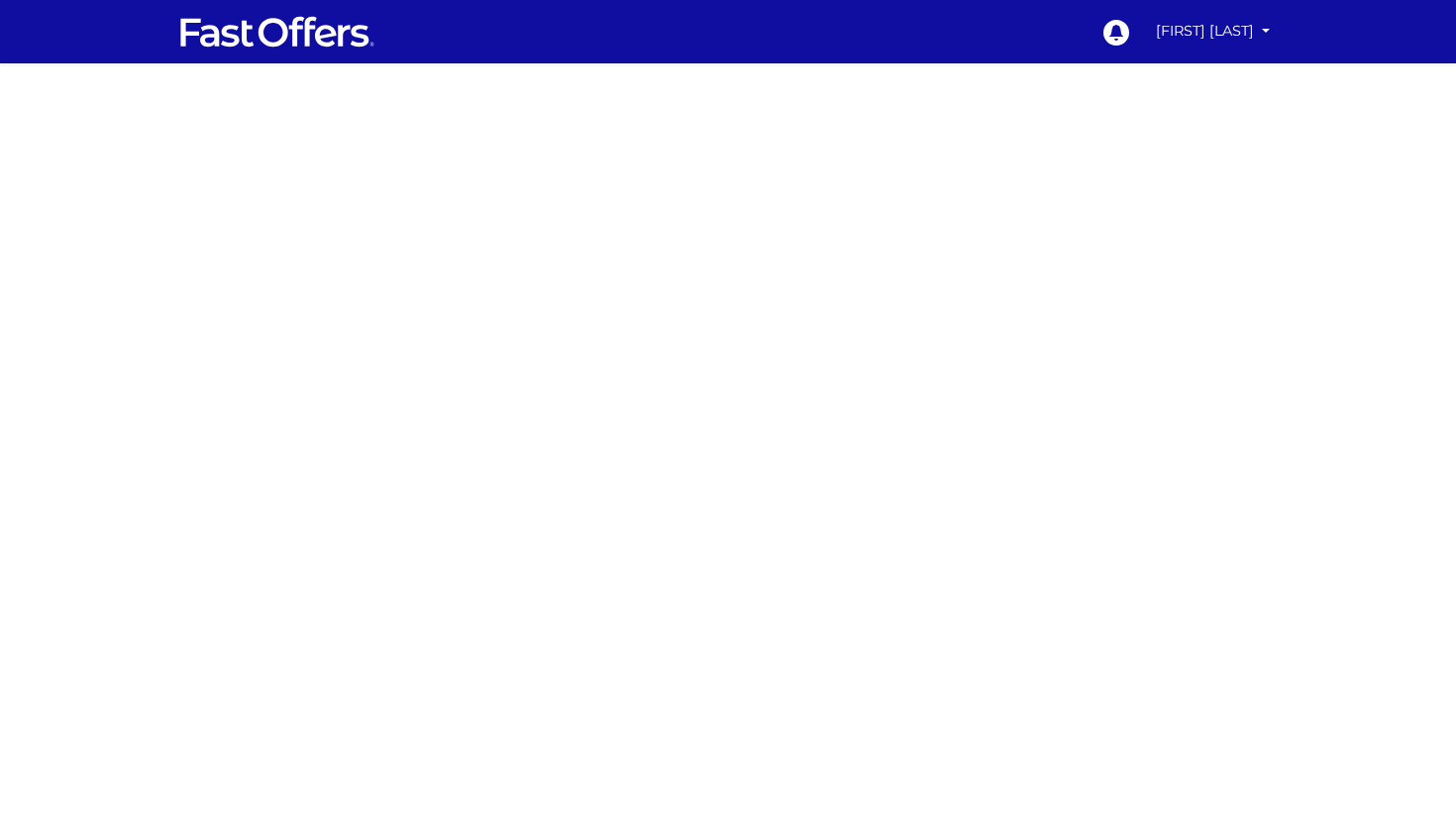 scroll, scrollTop: 0, scrollLeft: 0, axis: both 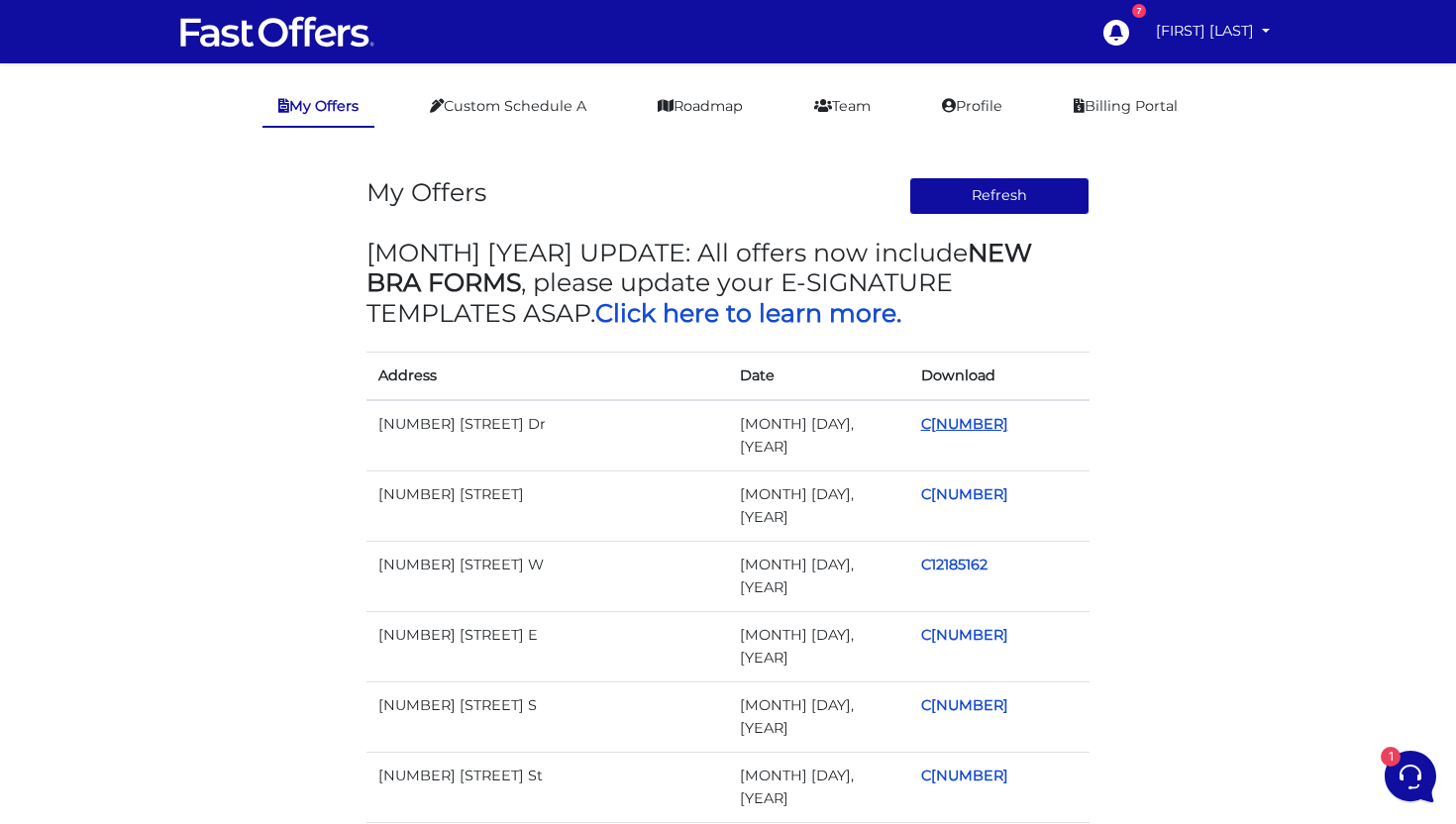 click on "C12242842" at bounding box center [959, 424] 